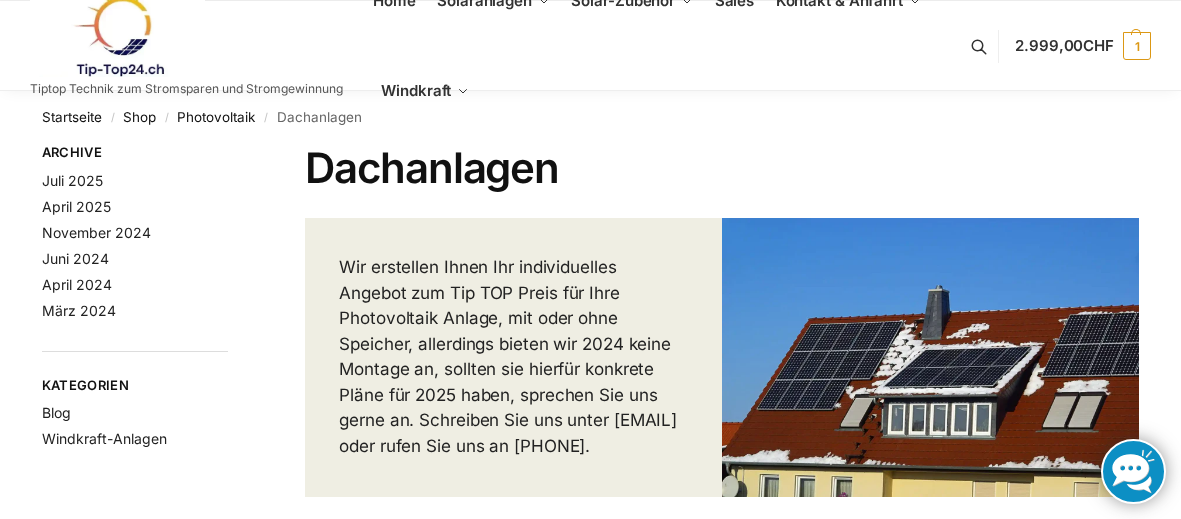 scroll, scrollTop: 532, scrollLeft: 0, axis: vertical 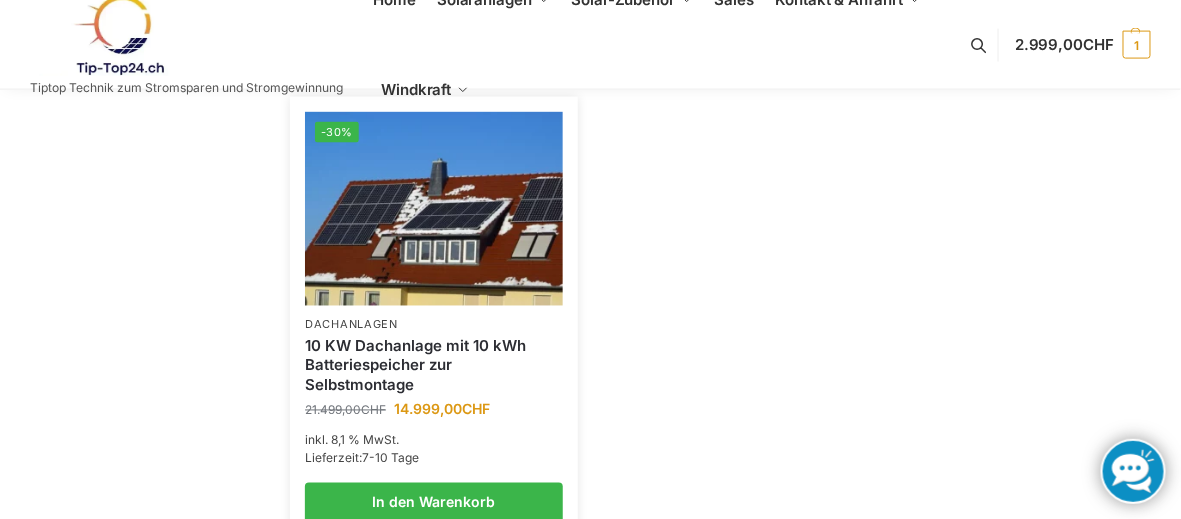 click at bounding box center (434, 208) 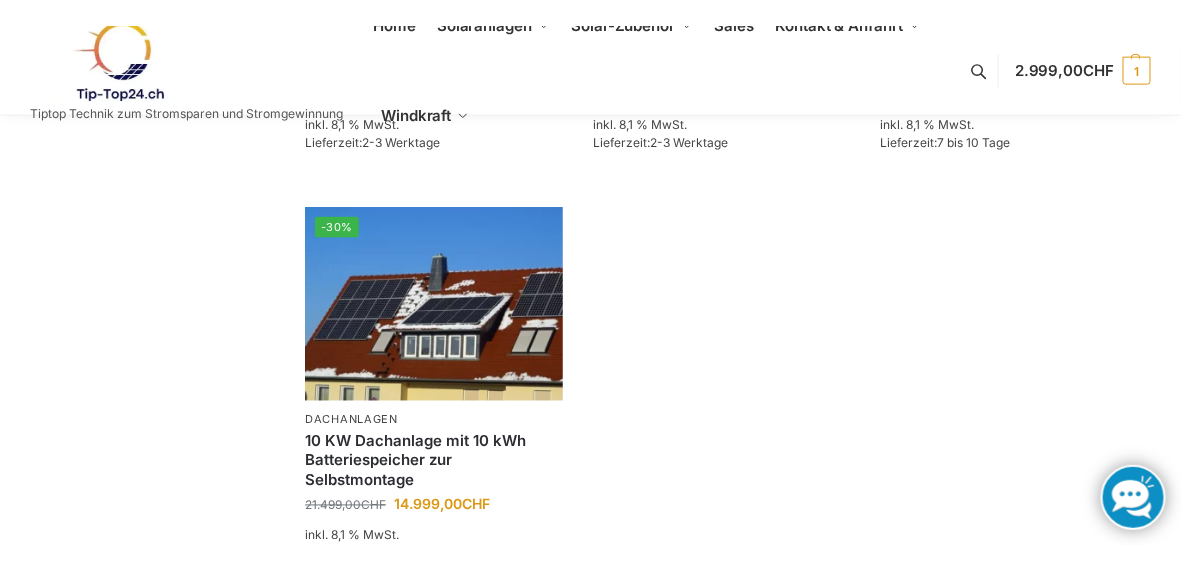 scroll, scrollTop: 792, scrollLeft: 0, axis: vertical 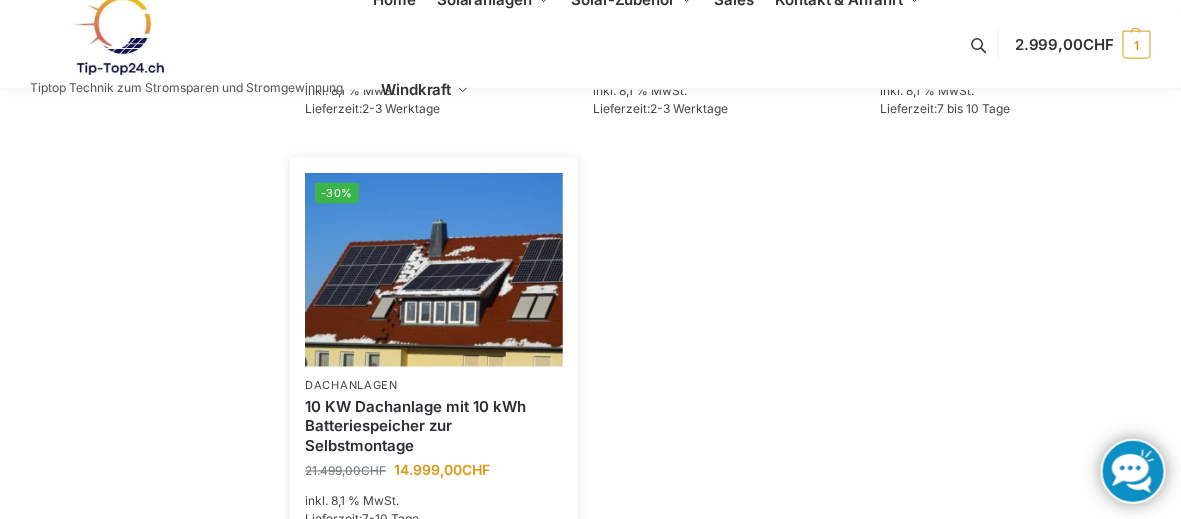 click at bounding box center [434, 269] 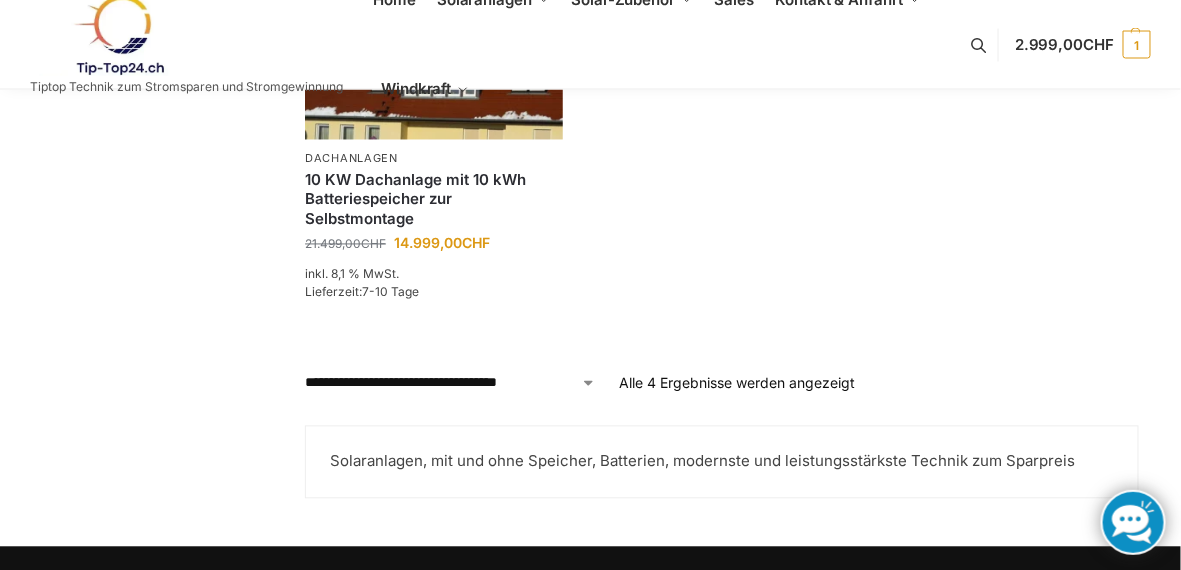 scroll, scrollTop: 1021, scrollLeft: 0, axis: vertical 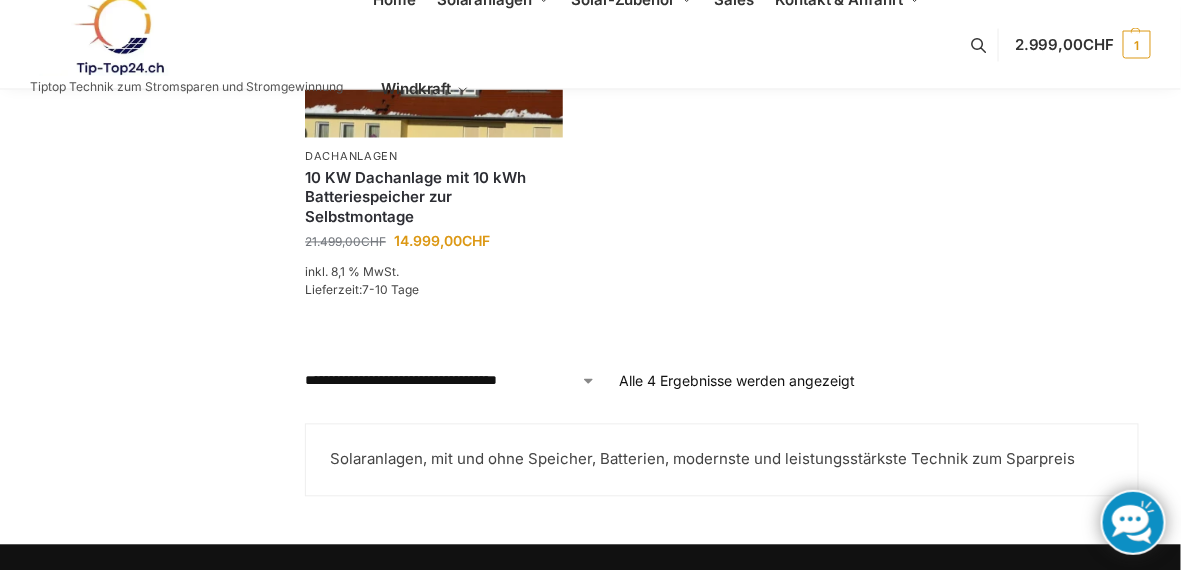 click on "Solaranlagen, mit und ohne Speicher, Batterien, modernste und leistungsstärkste Technik zum Sparpreis" at bounding box center [722, 460] 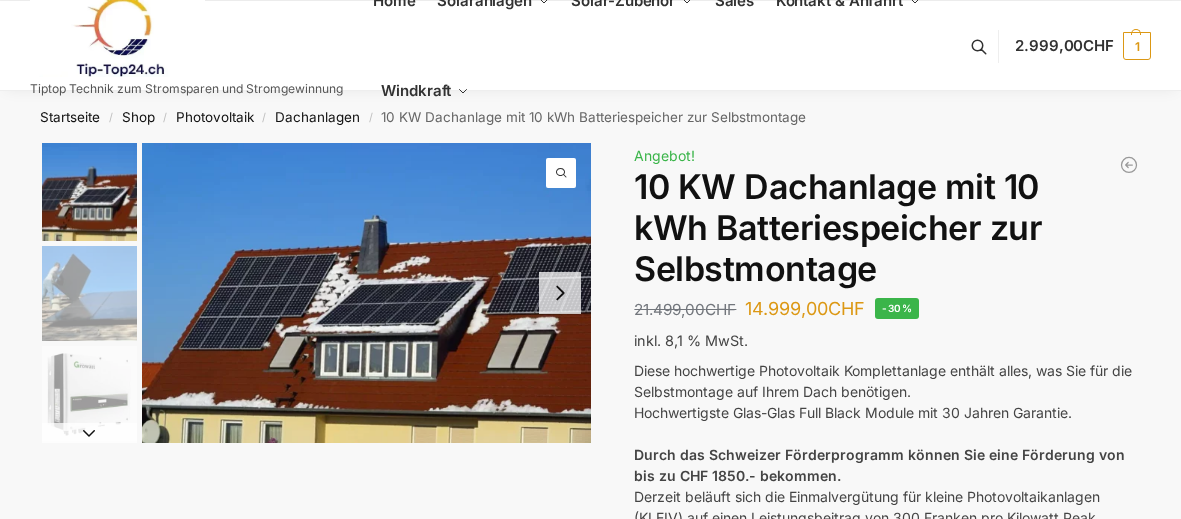 scroll, scrollTop: 0, scrollLeft: 0, axis: both 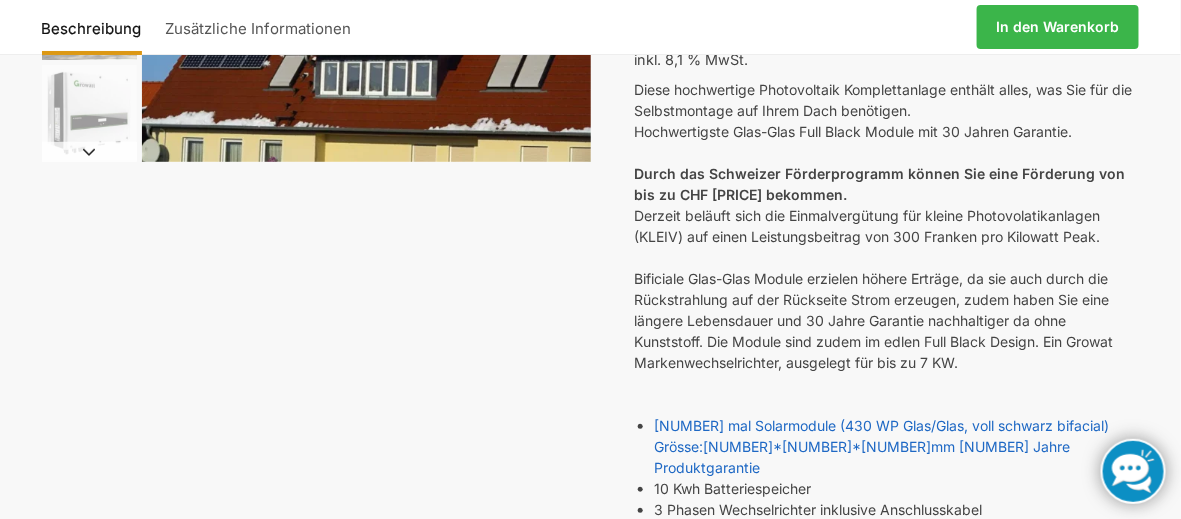 click on "Beschreibung Zusätzliche Informationen [PRICE] CHF Ursprünglicher Preis war: [PRICE] CHF [PRICE] CHF Aktueller Preis ist: [PRICE] CHF. In den Warenkorb" at bounding box center [590, 389] 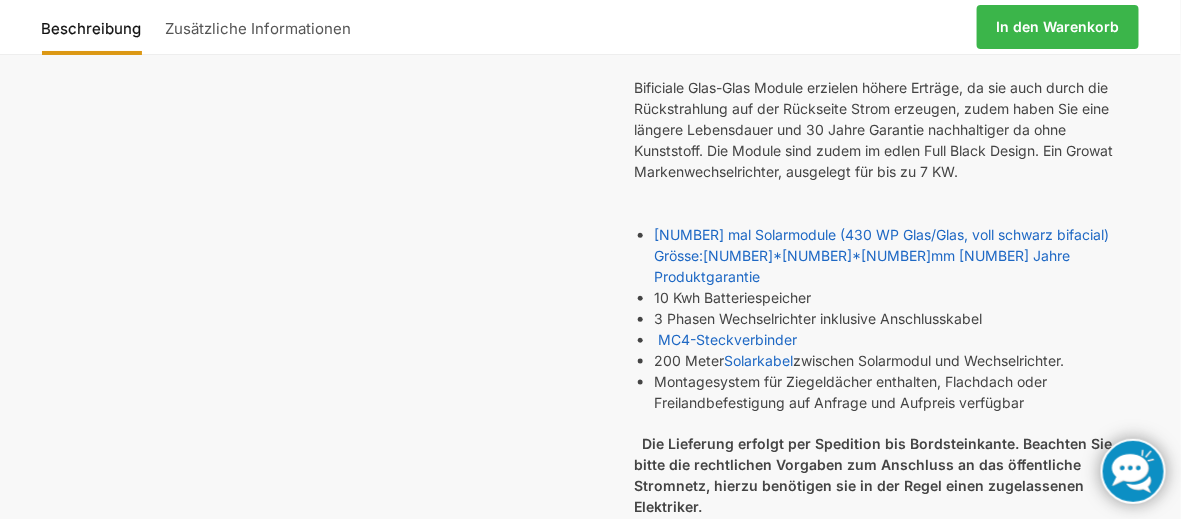 scroll, scrollTop: 473, scrollLeft: 0, axis: vertical 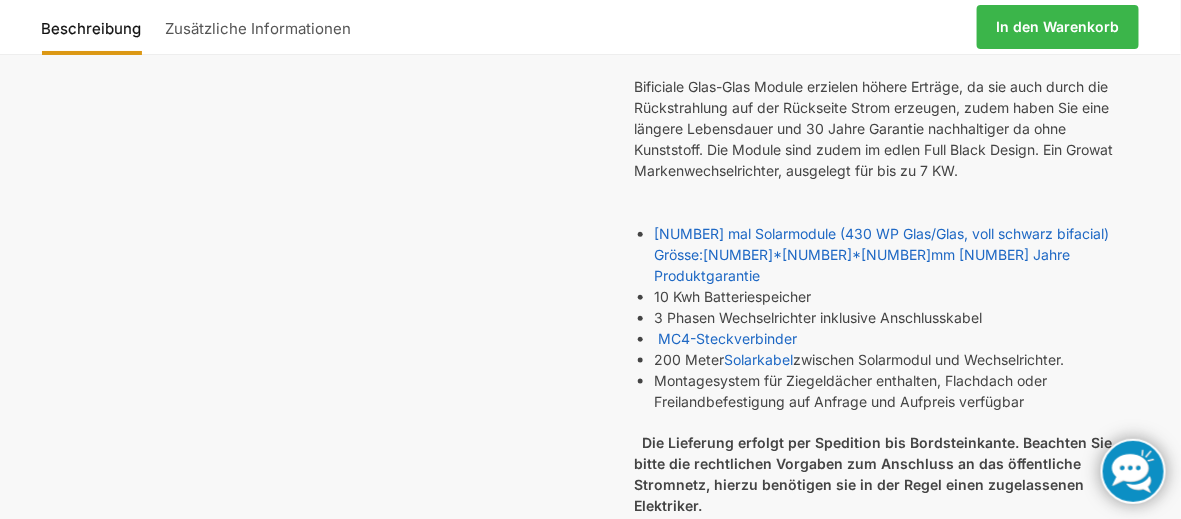 click on "Beschreibung Zusätzliche Informationen [PRICE] CHF Ursprünglicher Preis war: [PRICE] CHF [PRICE] CHF Aktueller Preis ist: [PRICE] CHF. In den Warenkorb" at bounding box center [590, 197] 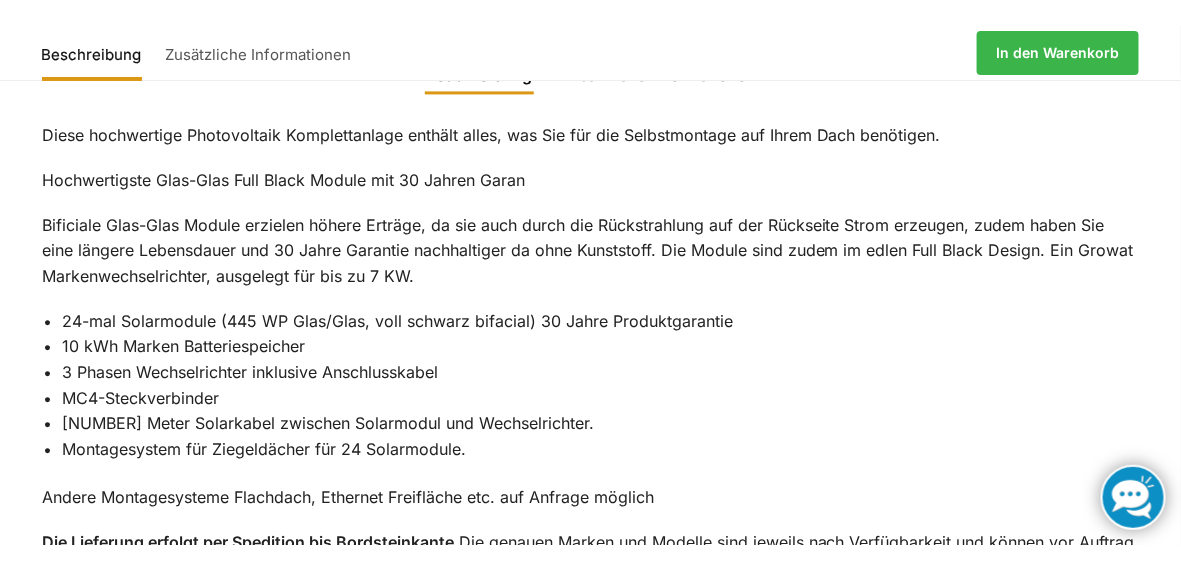 scroll, scrollTop: 1243, scrollLeft: 0, axis: vertical 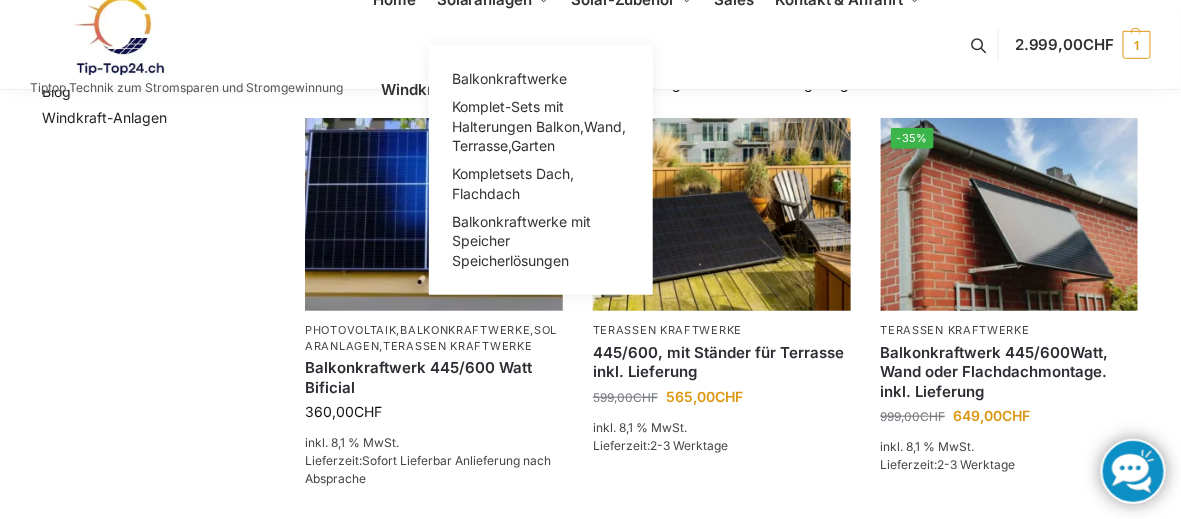 click on "Solaranlagen" at bounding box center (484, -1) 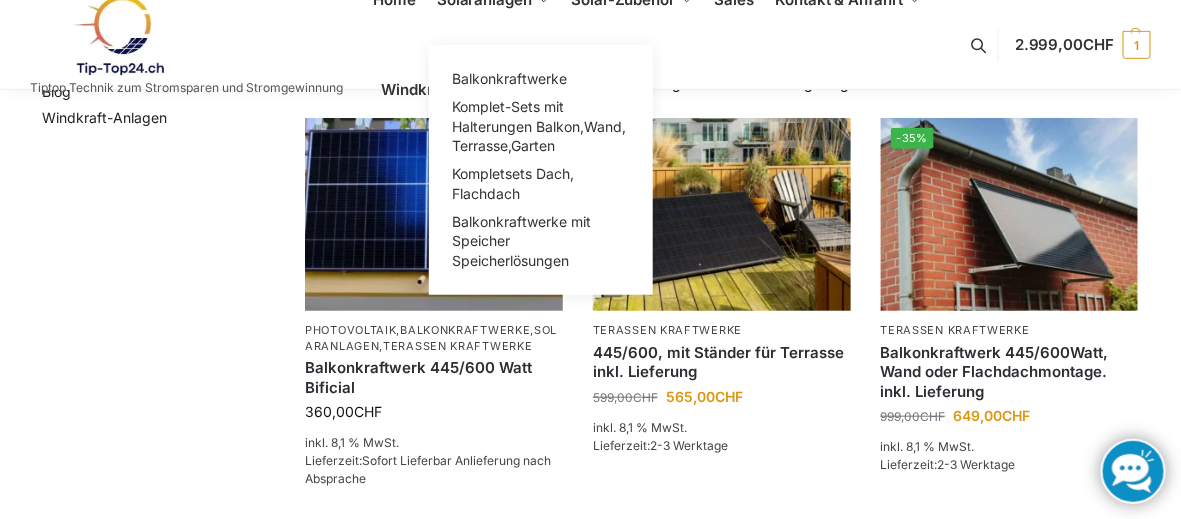 click on "Balkonkraftwerke mit Speicher Speicherlösungen" at bounding box center [521, 241] 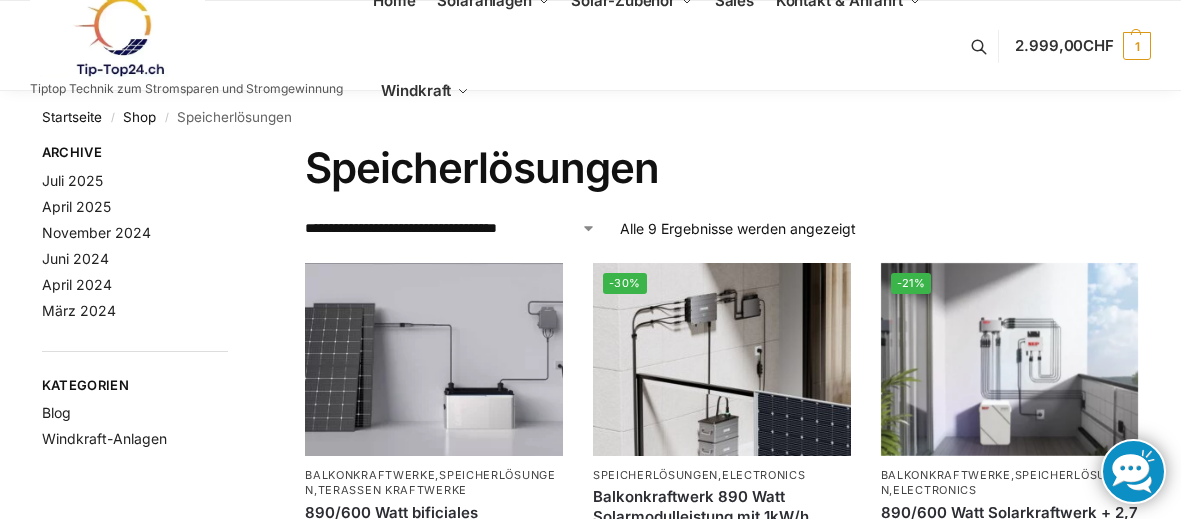 scroll, scrollTop: 0, scrollLeft: 0, axis: both 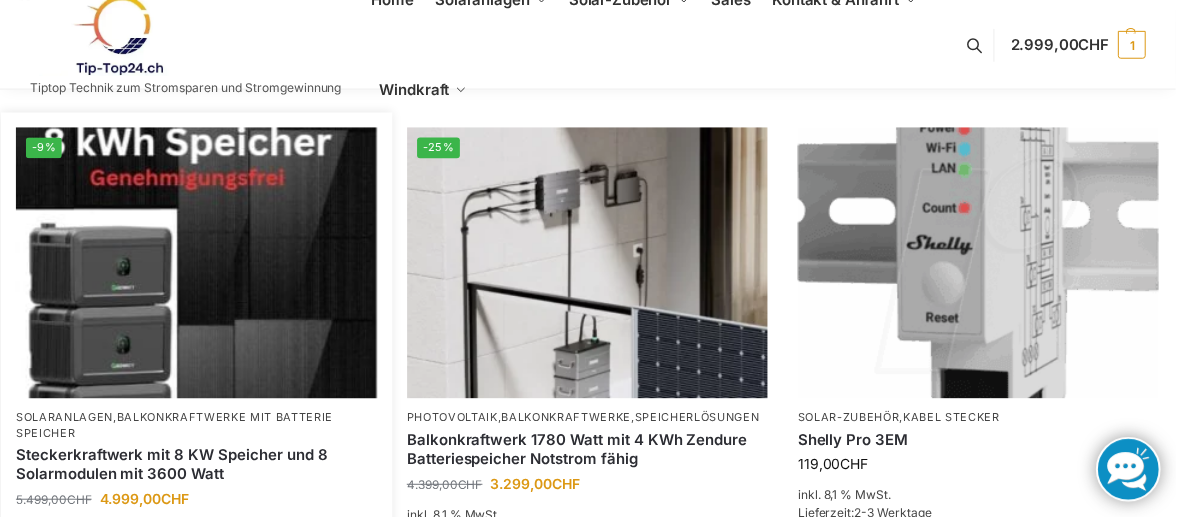 click at bounding box center [197, 264] 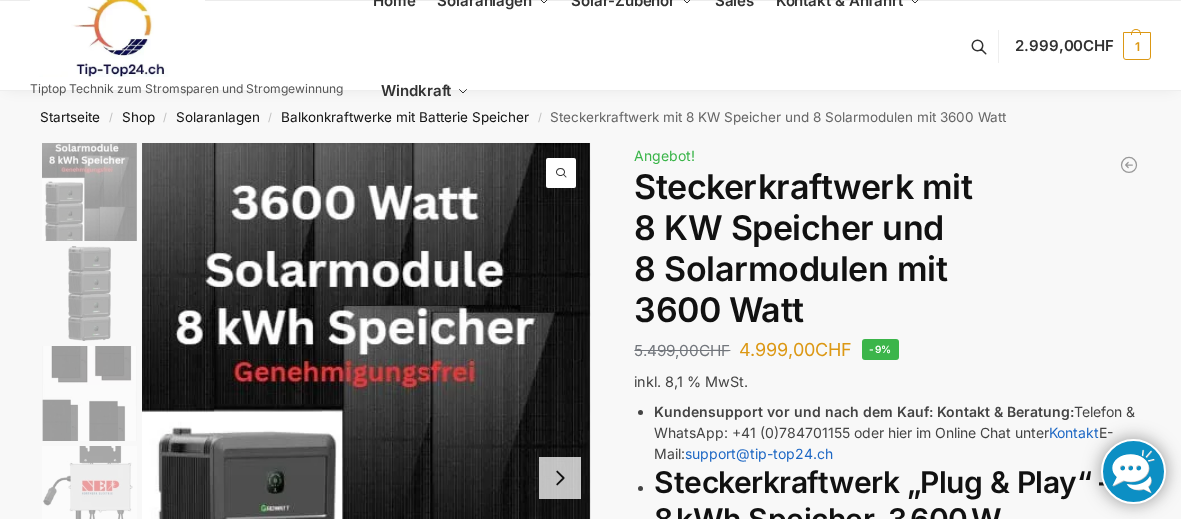 scroll, scrollTop: 0, scrollLeft: 0, axis: both 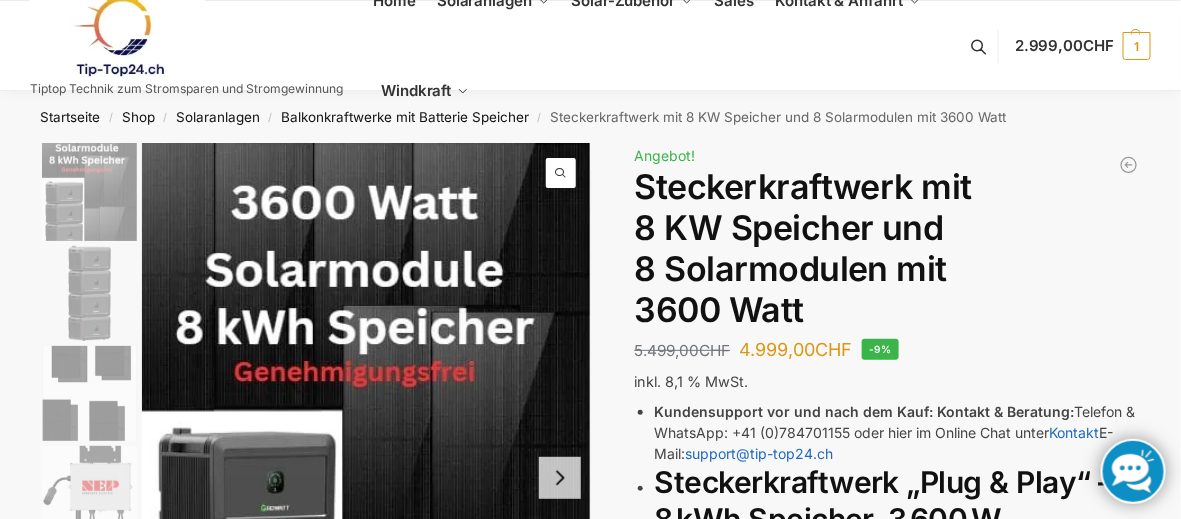 click on "Kundensupport vor und nach dem Kauf:" at bounding box center [793, 411] 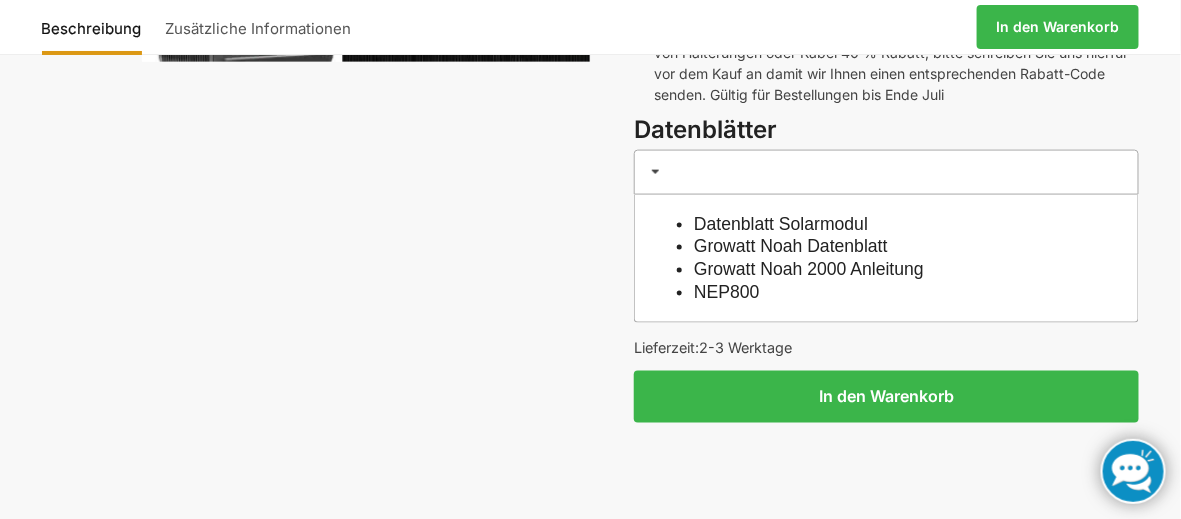 scroll, scrollTop: 750, scrollLeft: 0, axis: vertical 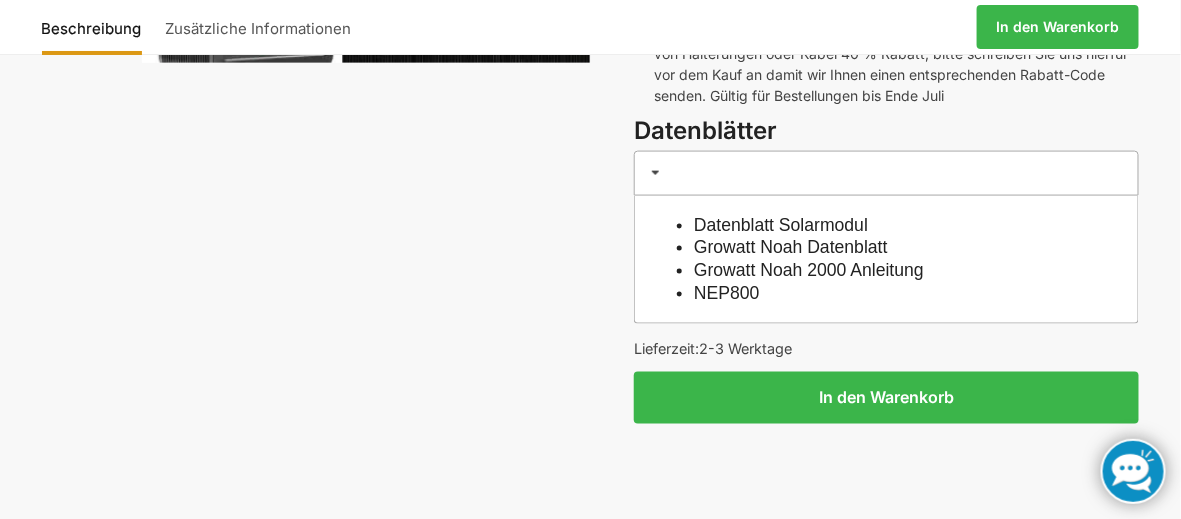 click on "Growatt Noah 2000 Anleitung" at bounding box center (809, 270) 